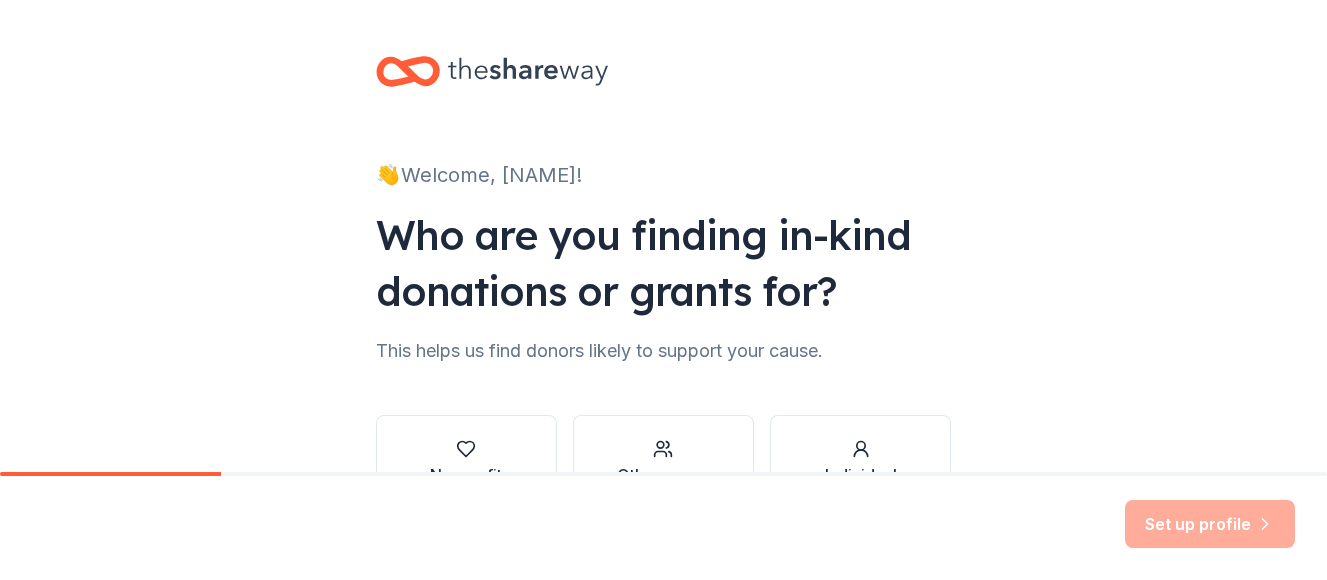 scroll, scrollTop: 0, scrollLeft: 0, axis: both 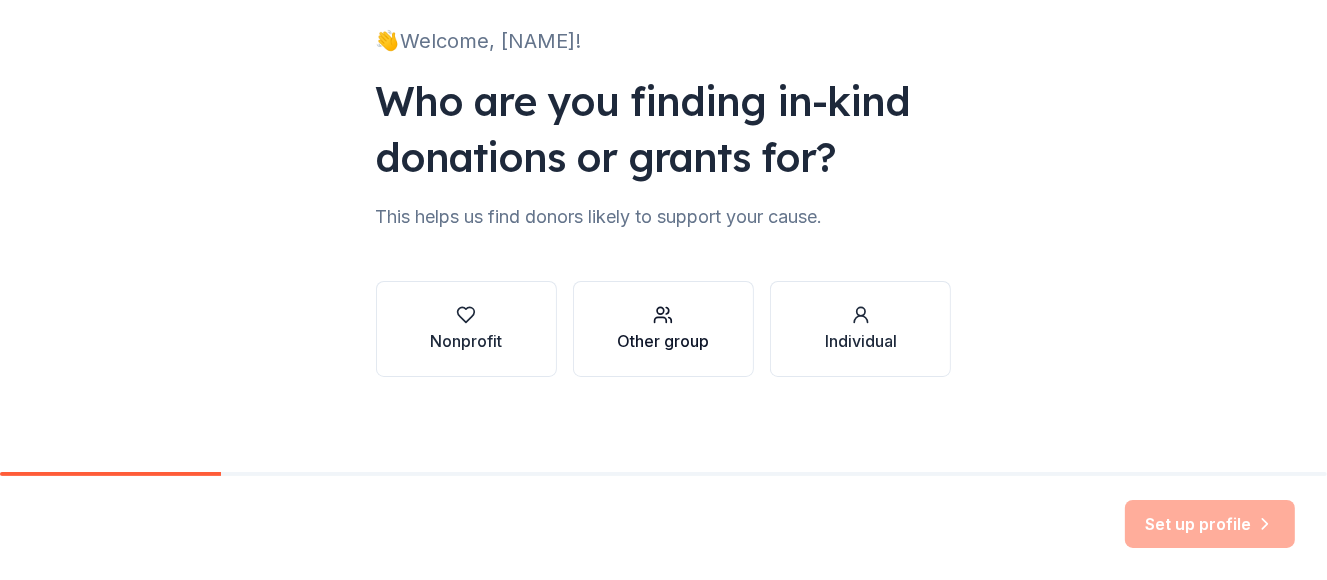 click on "Other group" at bounding box center (663, 329) 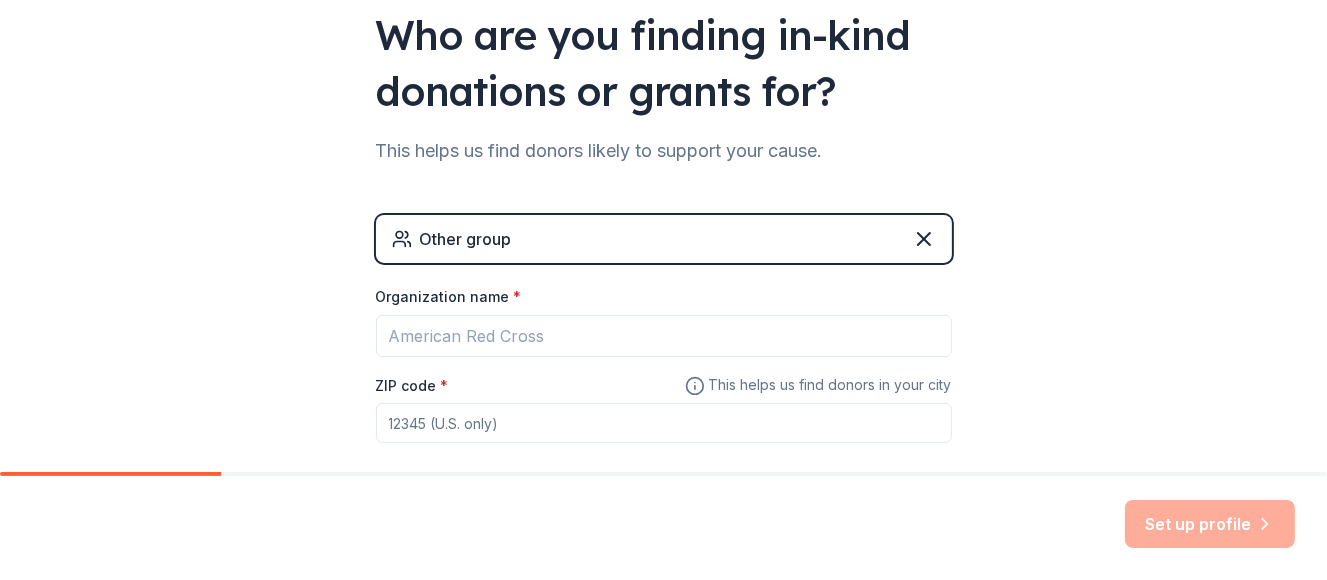 scroll, scrollTop: 234, scrollLeft: 0, axis: vertical 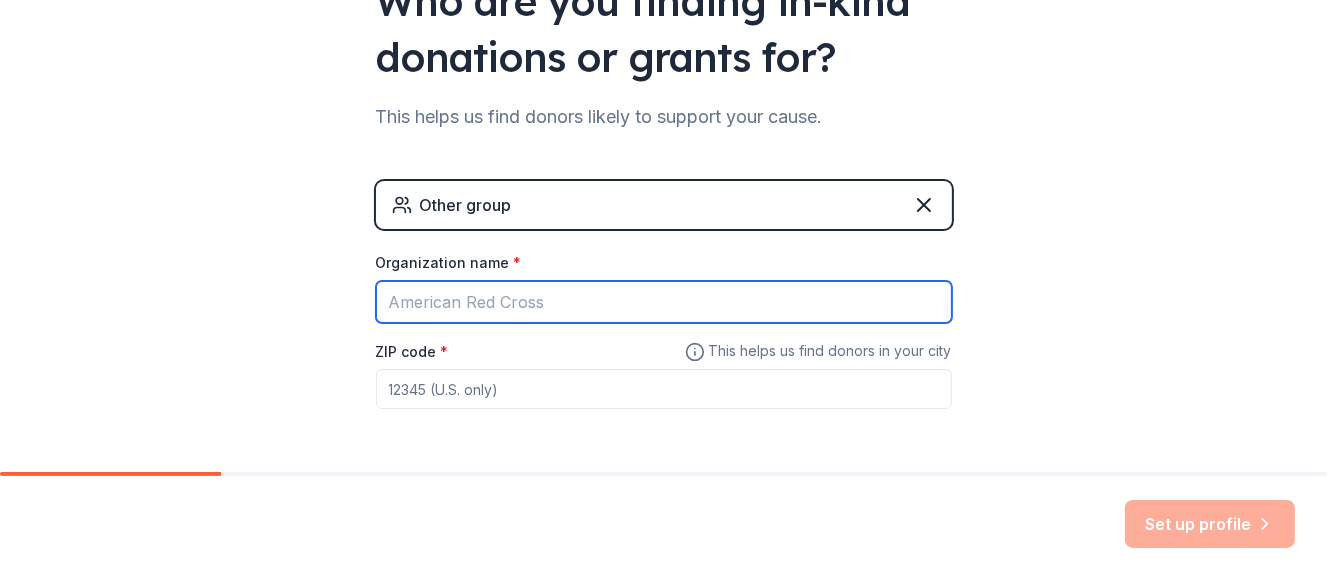 click on "Organization name *" at bounding box center [664, 302] 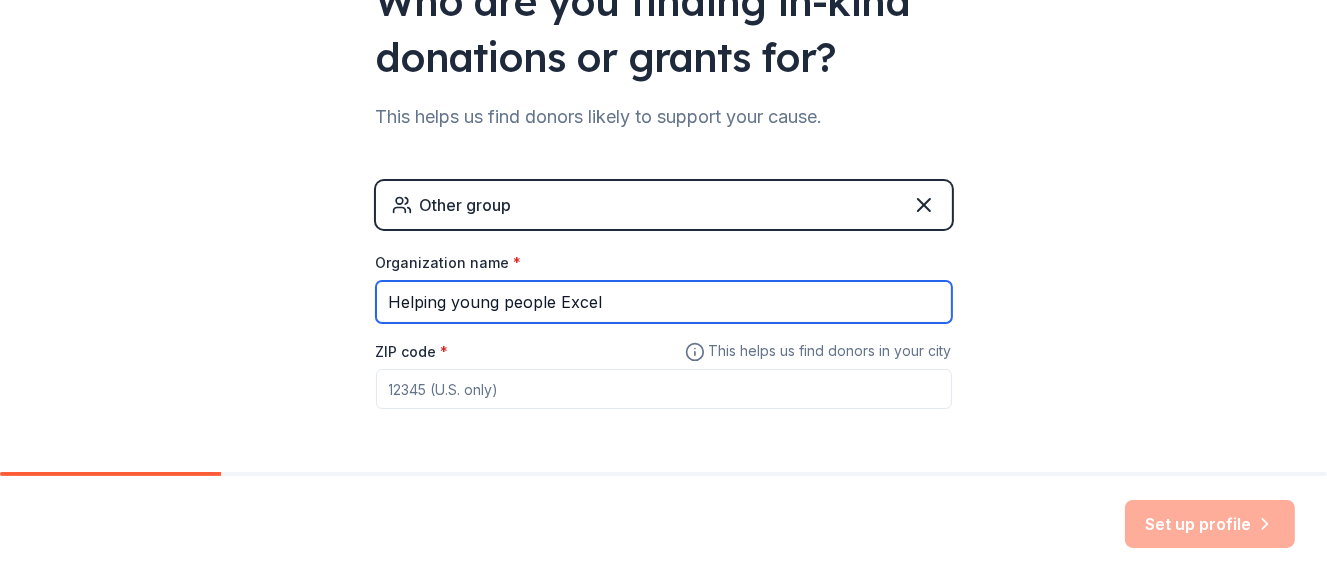 type on "Helping young people Excel" 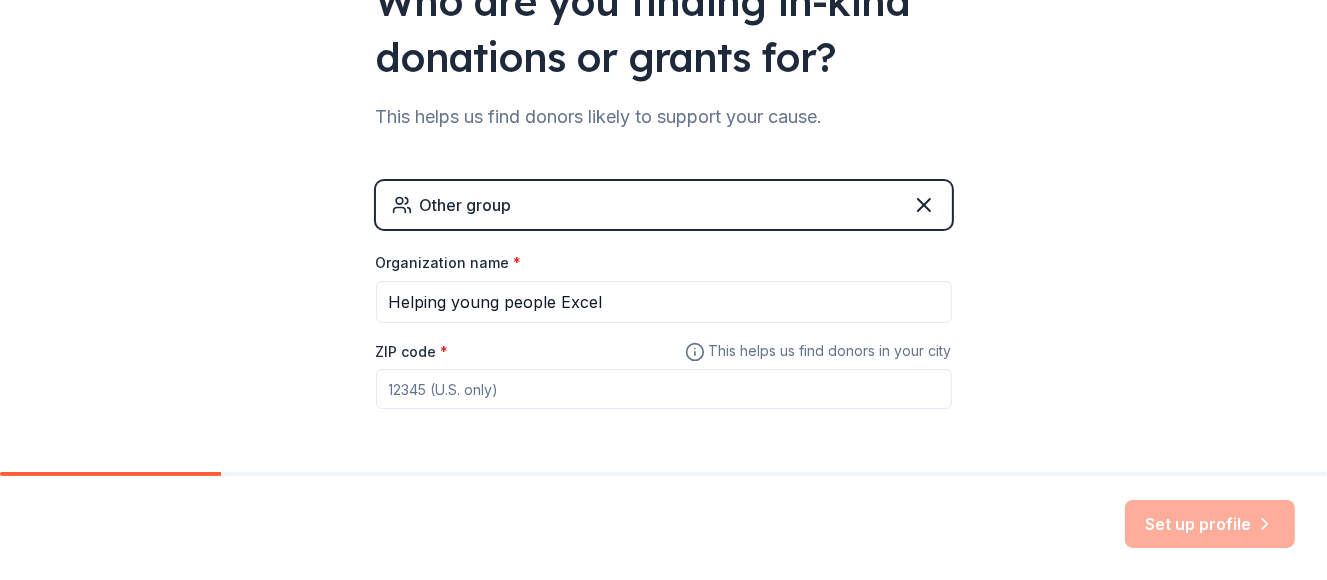 click on "ZIP code *" at bounding box center [664, 389] 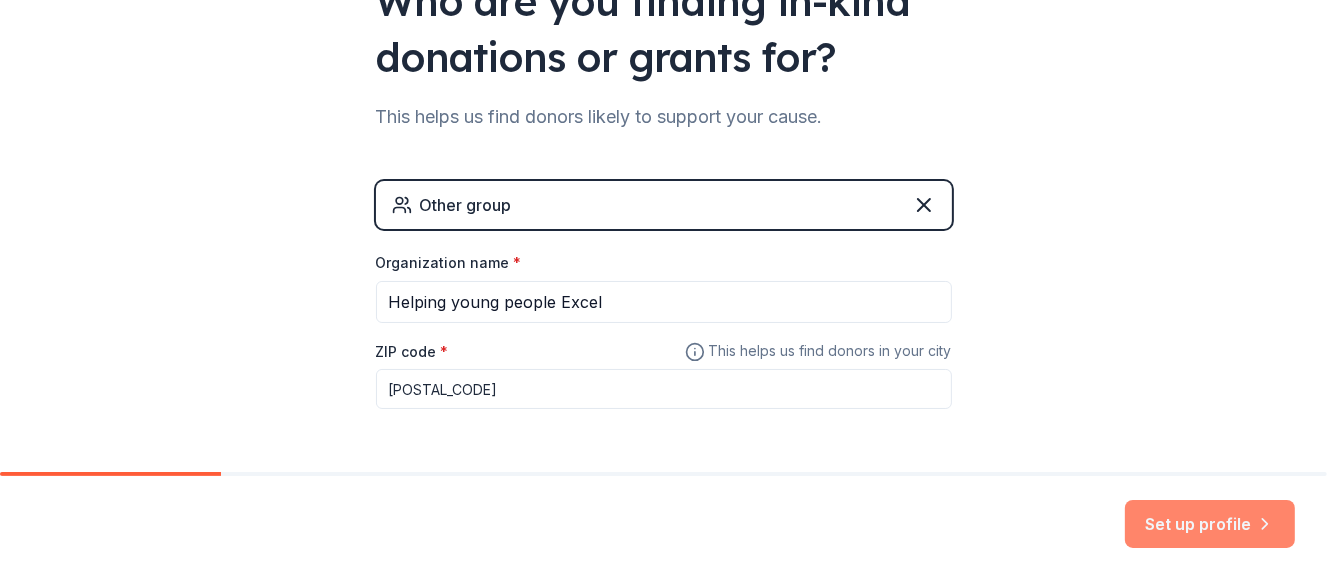 type on "[POSTAL_CODE]" 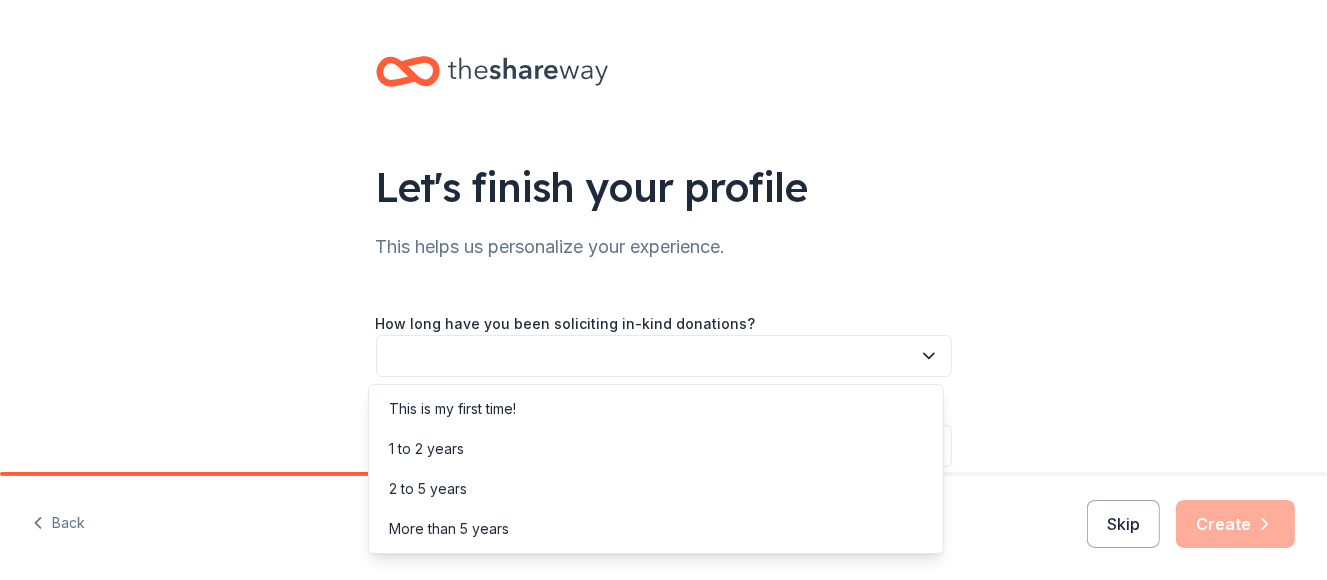 click 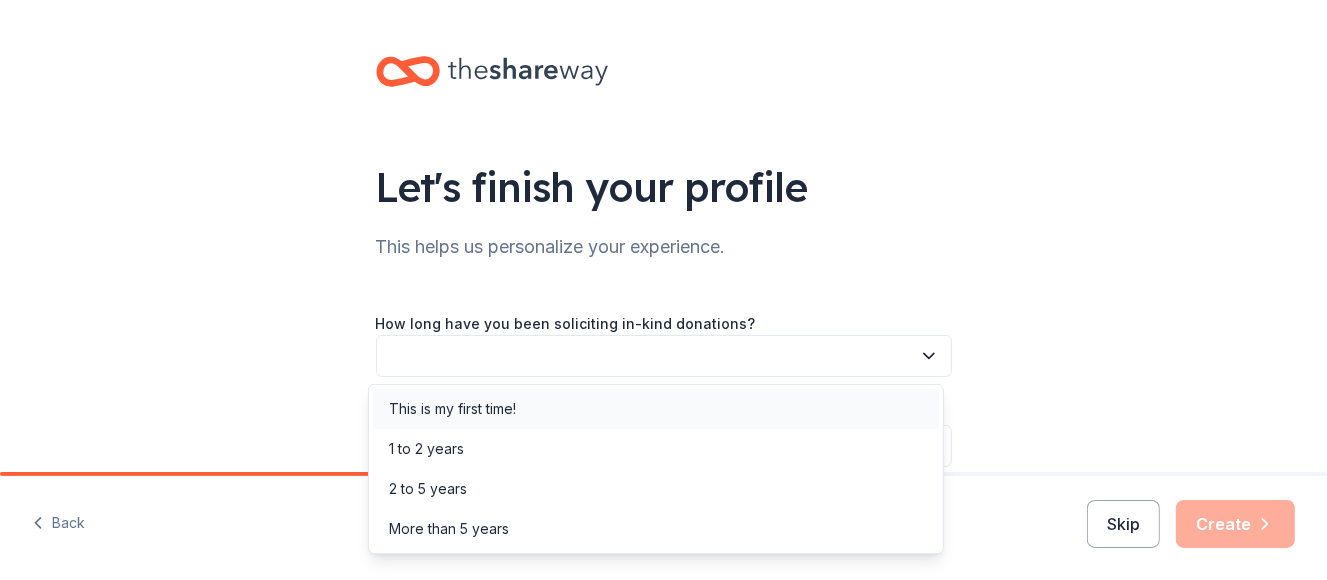 click on "This is my first time!" at bounding box center (452, 409) 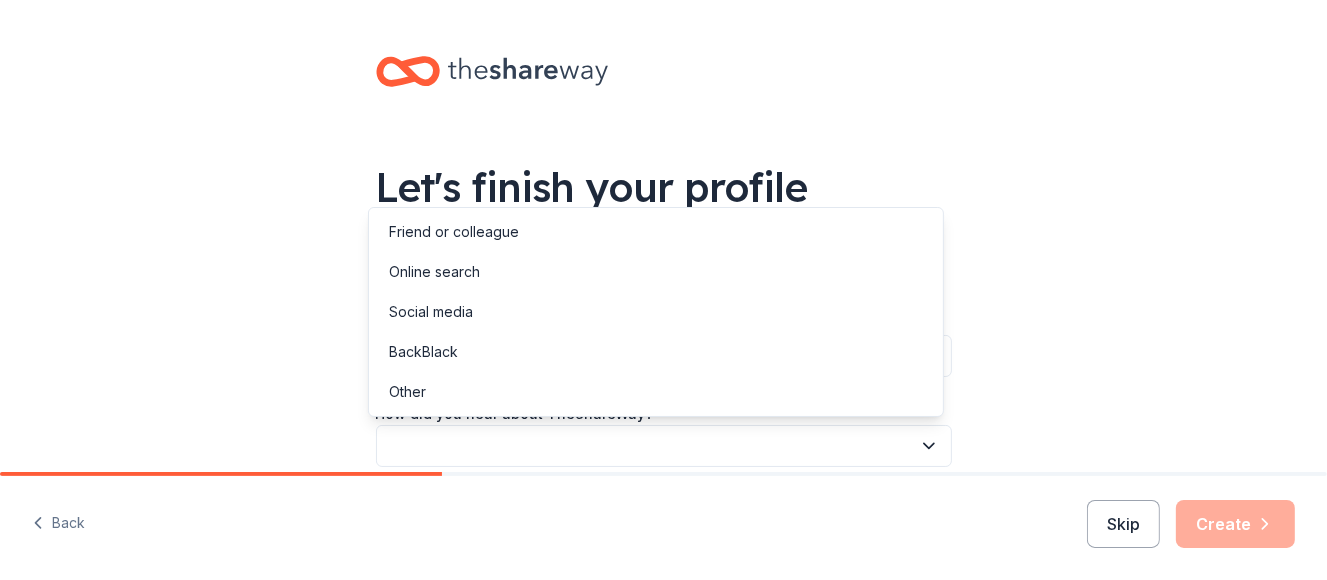 click 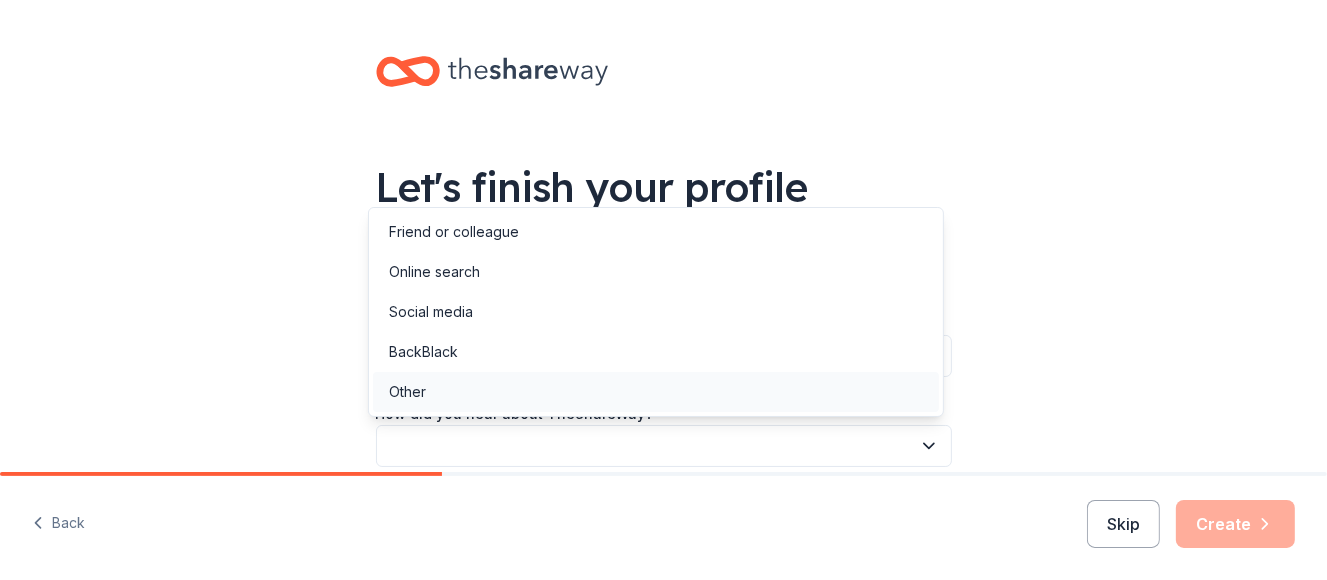 click on "Other" at bounding box center [407, 392] 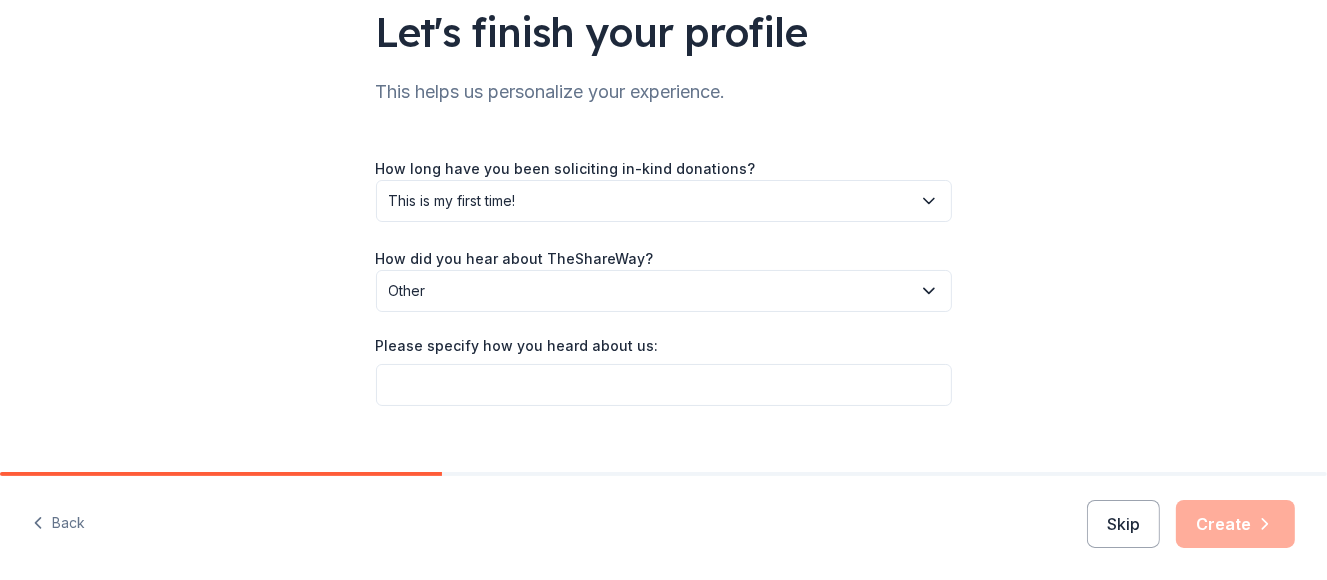 scroll, scrollTop: 184, scrollLeft: 0, axis: vertical 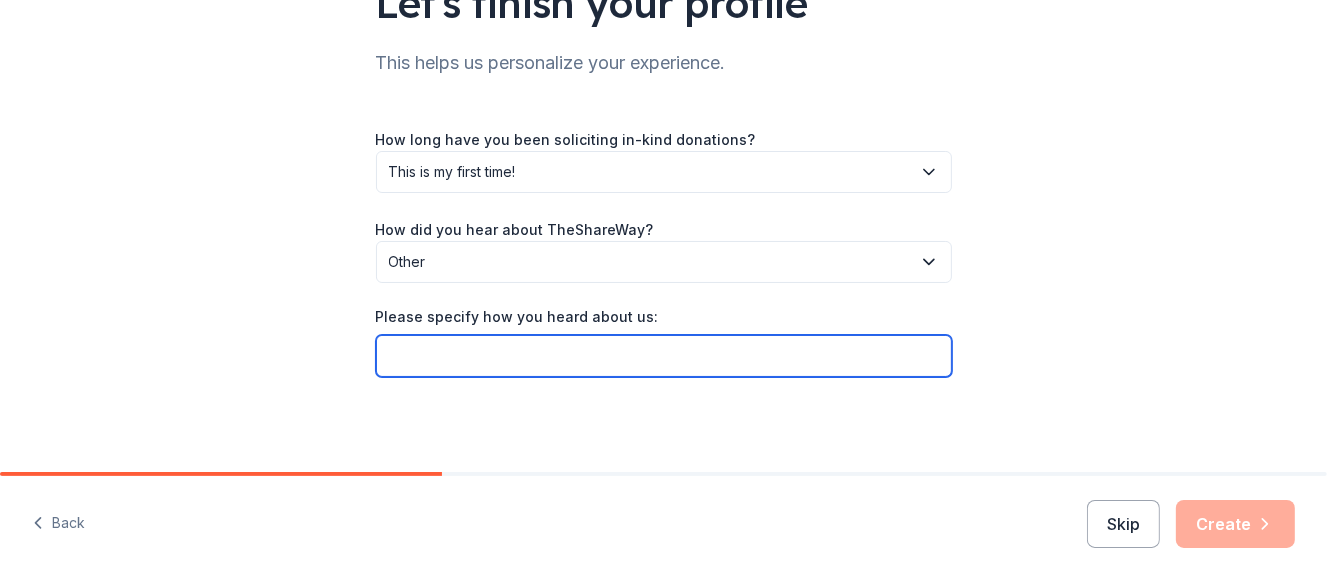 click on "Please specify how you heard about us:" at bounding box center [664, 356] 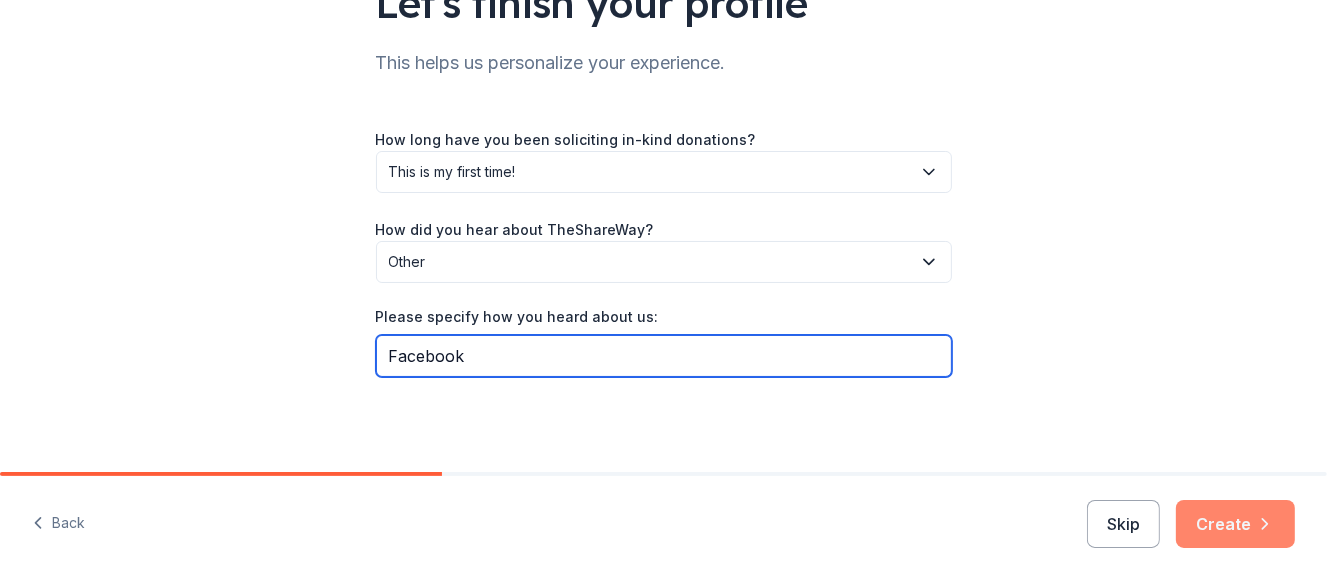type on "Facebook" 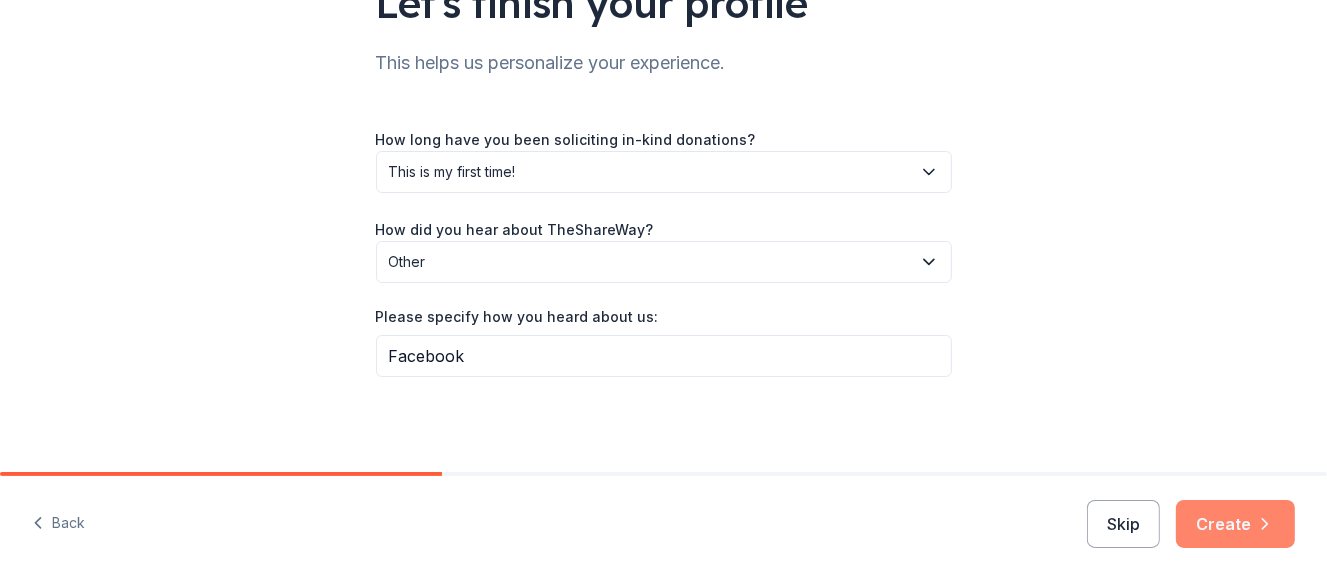 click on "Create" at bounding box center [1235, 524] 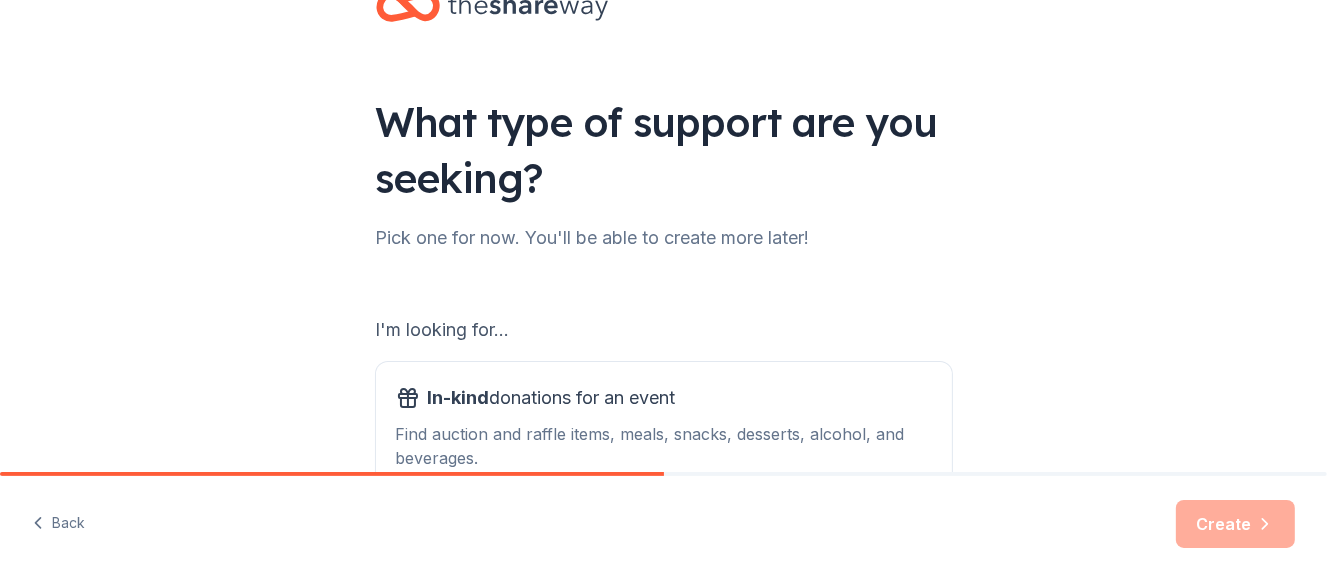 scroll, scrollTop: 100, scrollLeft: 0, axis: vertical 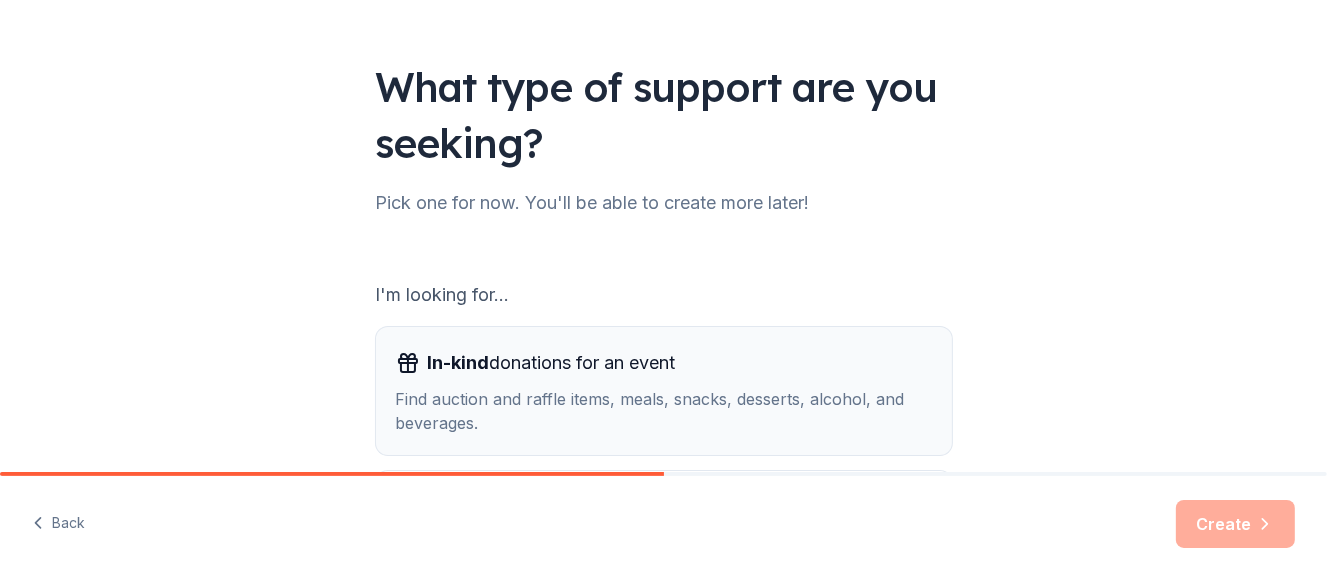 click on "In-kind  donations for an event" at bounding box center (552, 363) 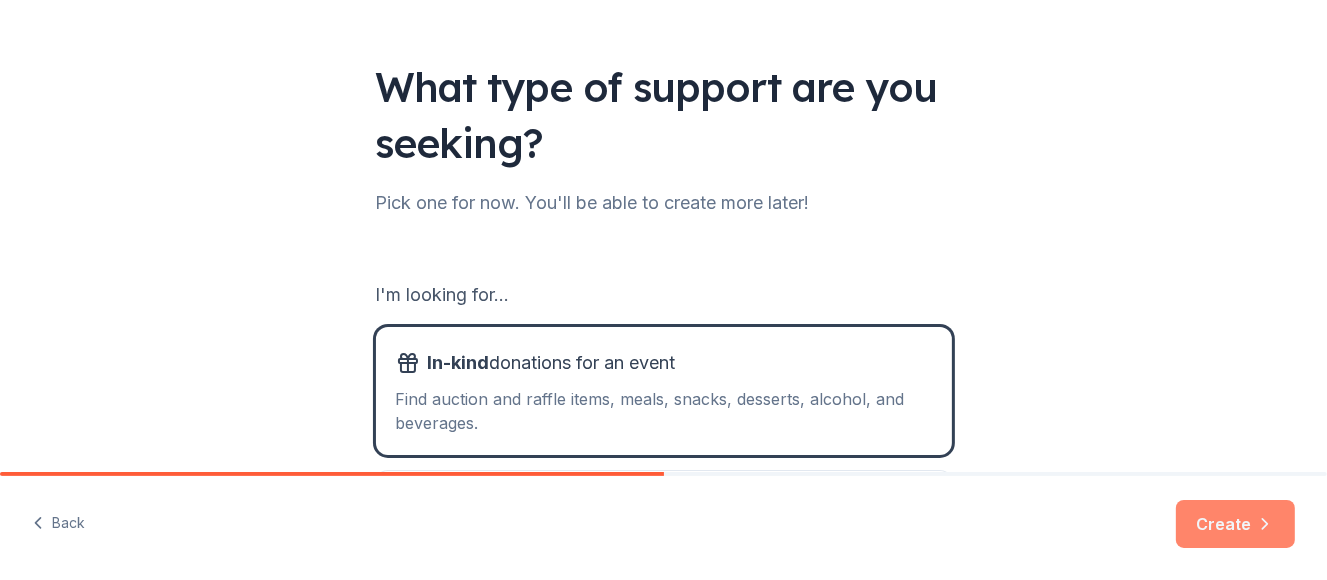 click on "Create" at bounding box center (1235, 524) 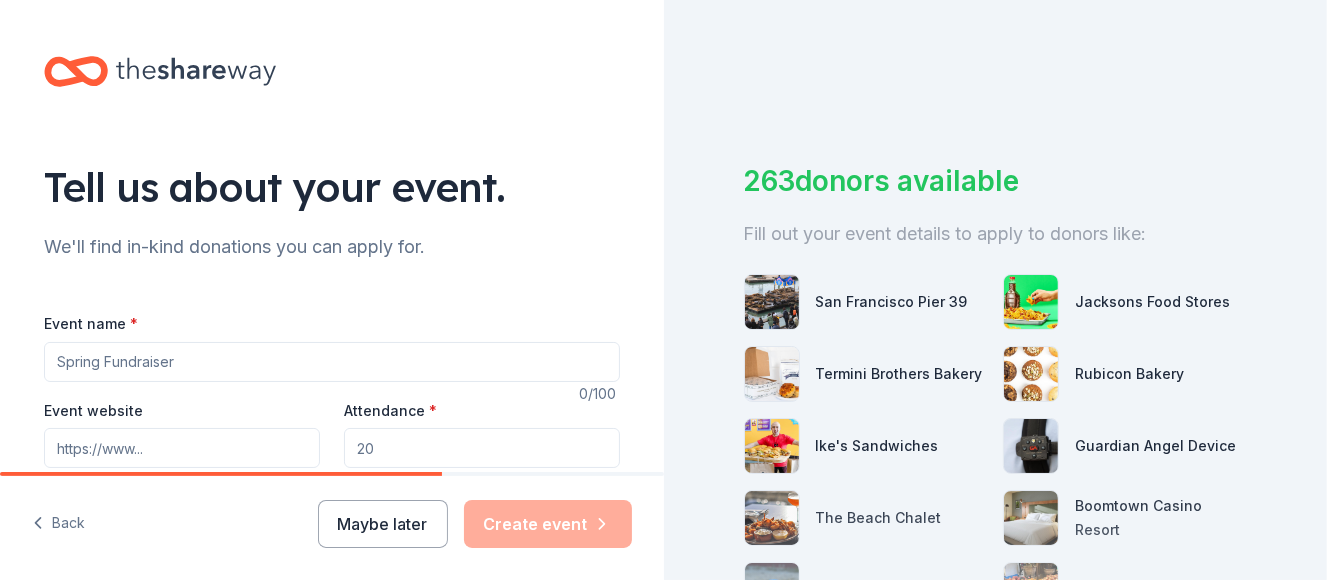 click on "Event name *" at bounding box center [332, 362] 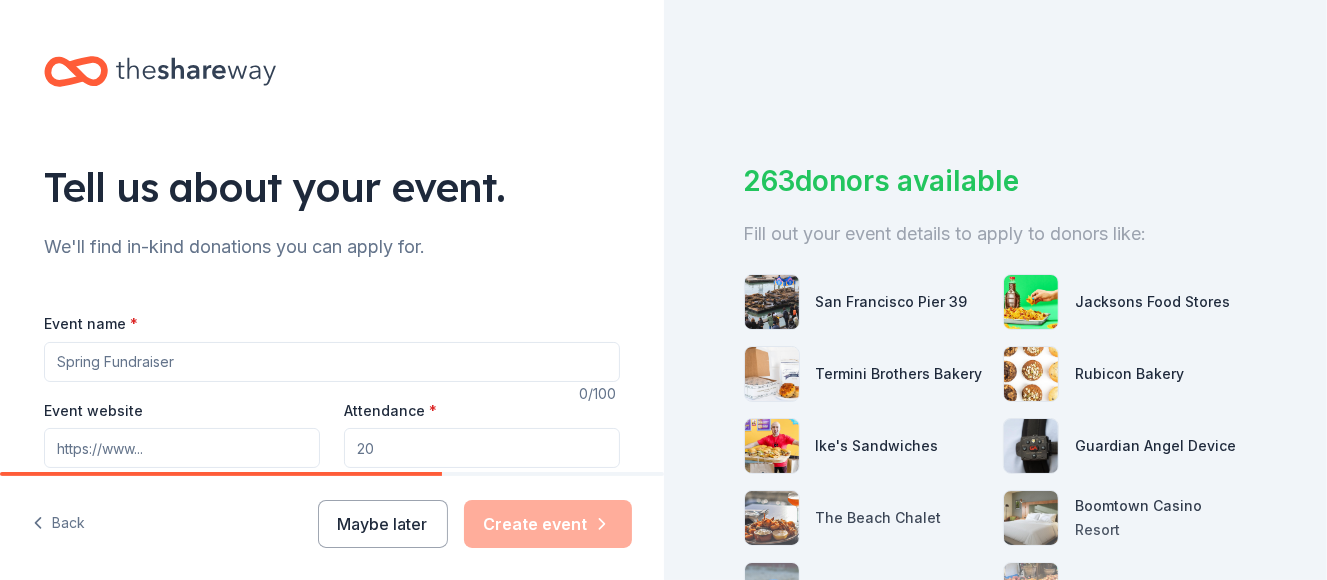 type on "s" 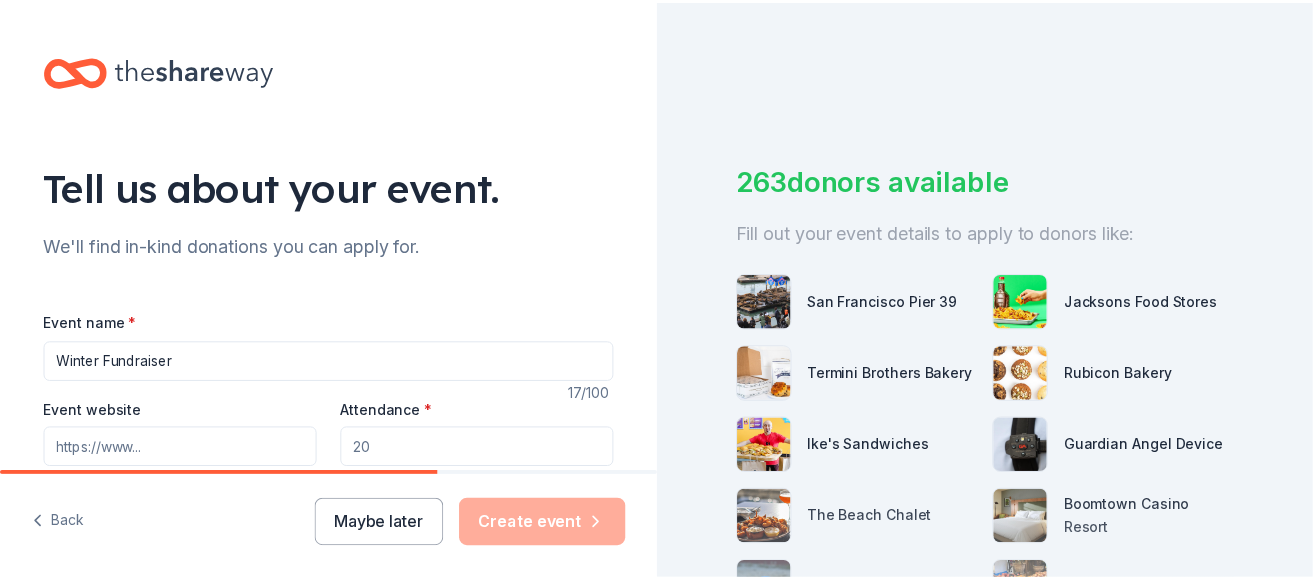 scroll, scrollTop: 100, scrollLeft: 0, axis: vertical 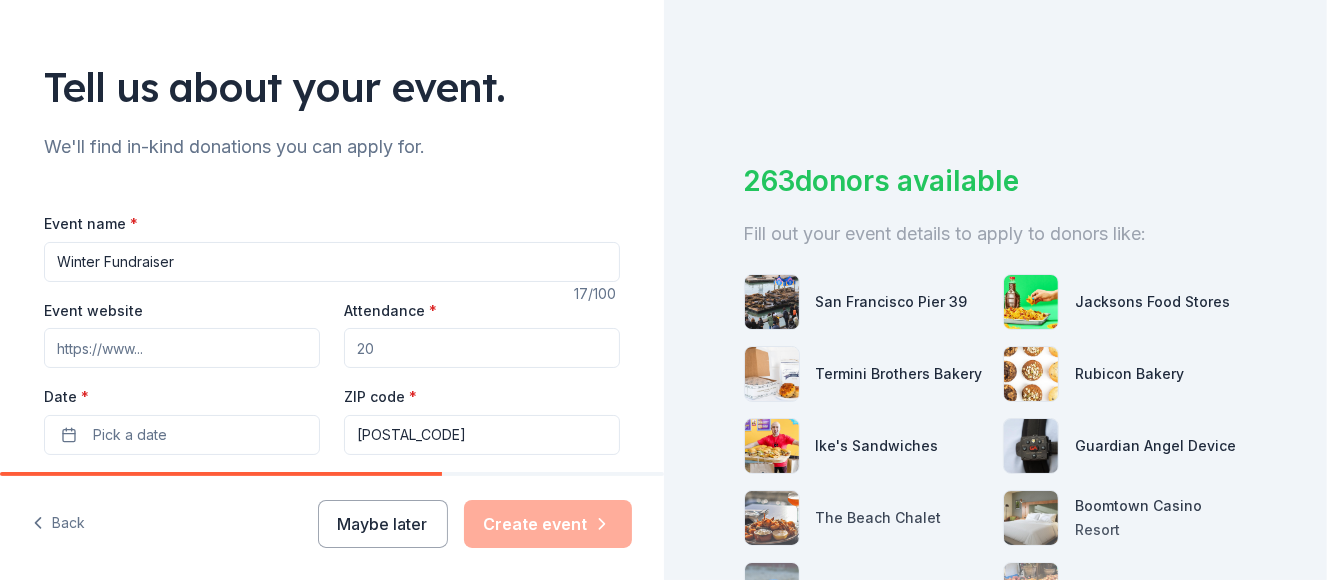 type on "Winter Fundraiser" 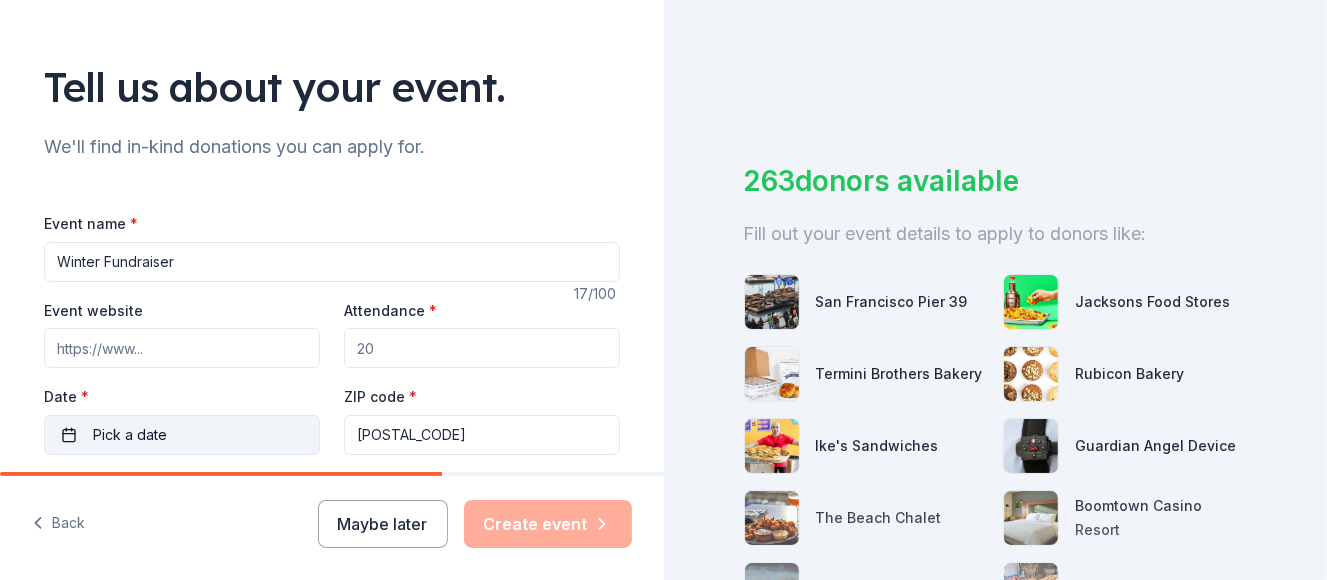click on "Pick a date" at bounding box center (130, 435) 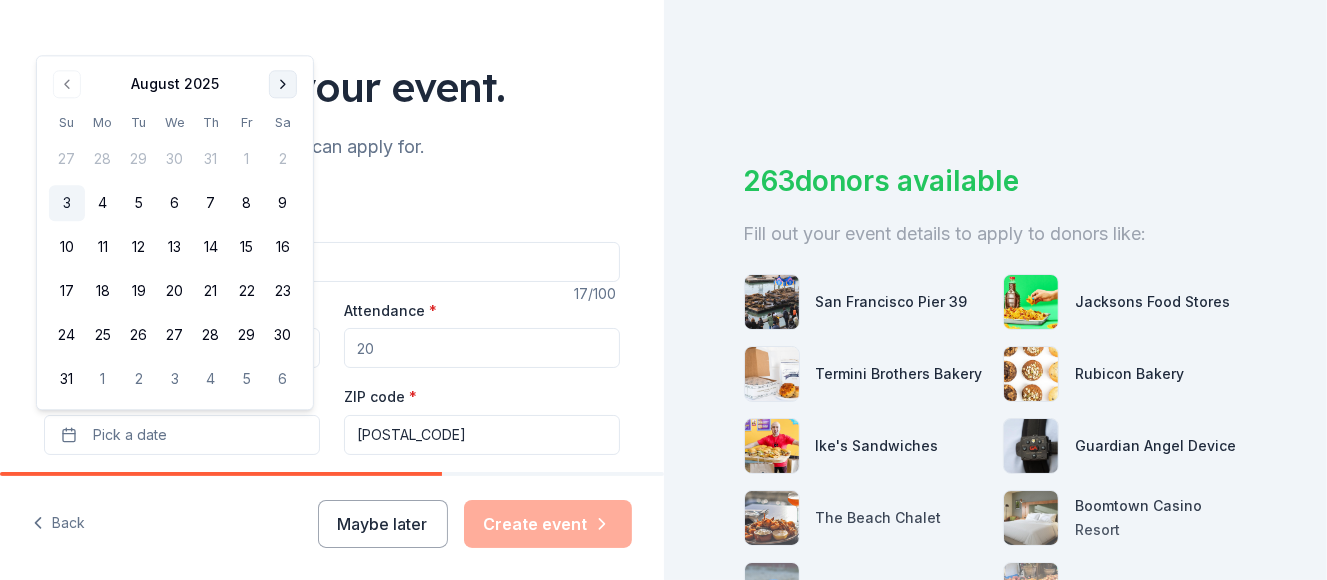 click at bounding box center (283, 84) 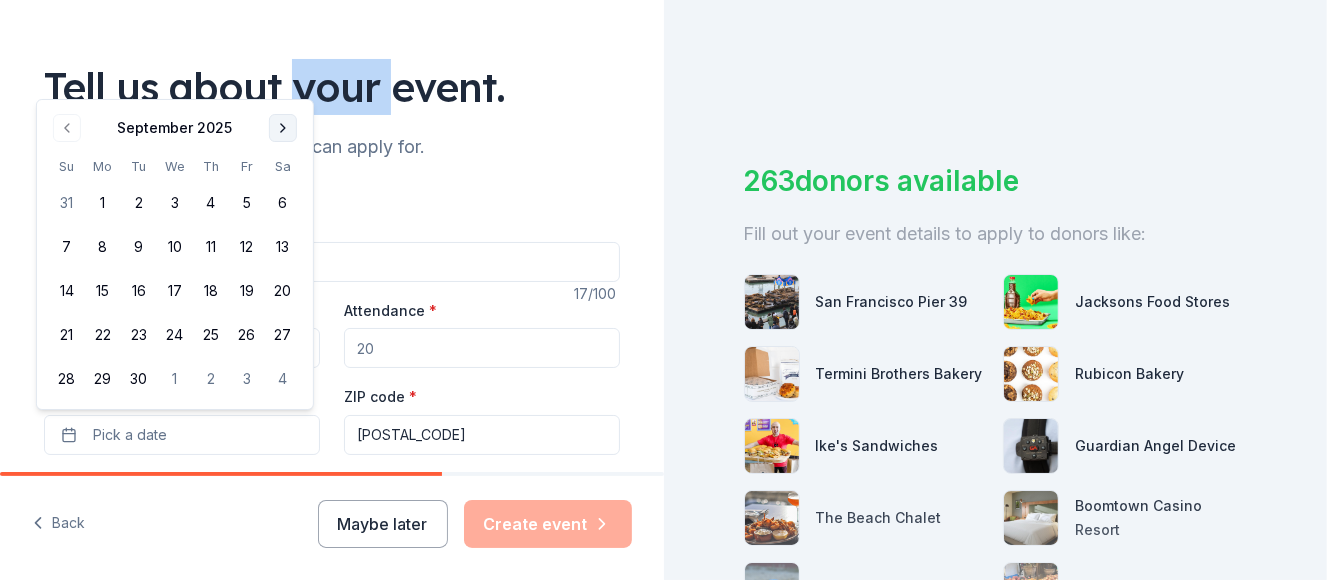 click on "Tell us about your event." at bounding box center (332, 87) 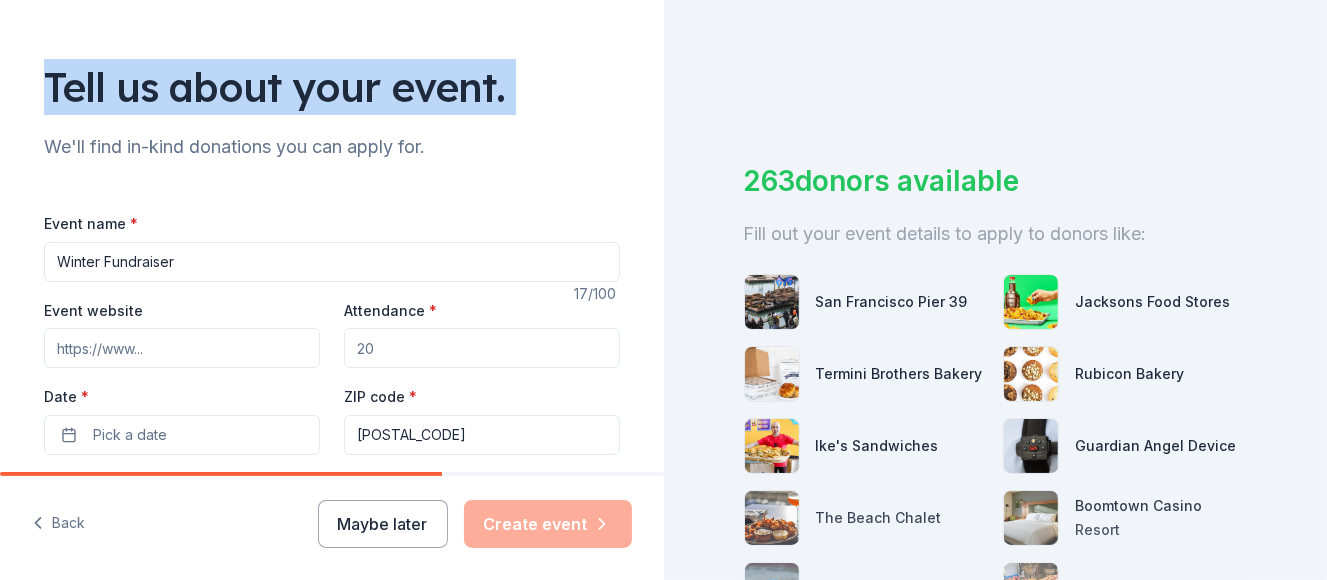click on "Tell us about your event." at bounding box center (332, 87) 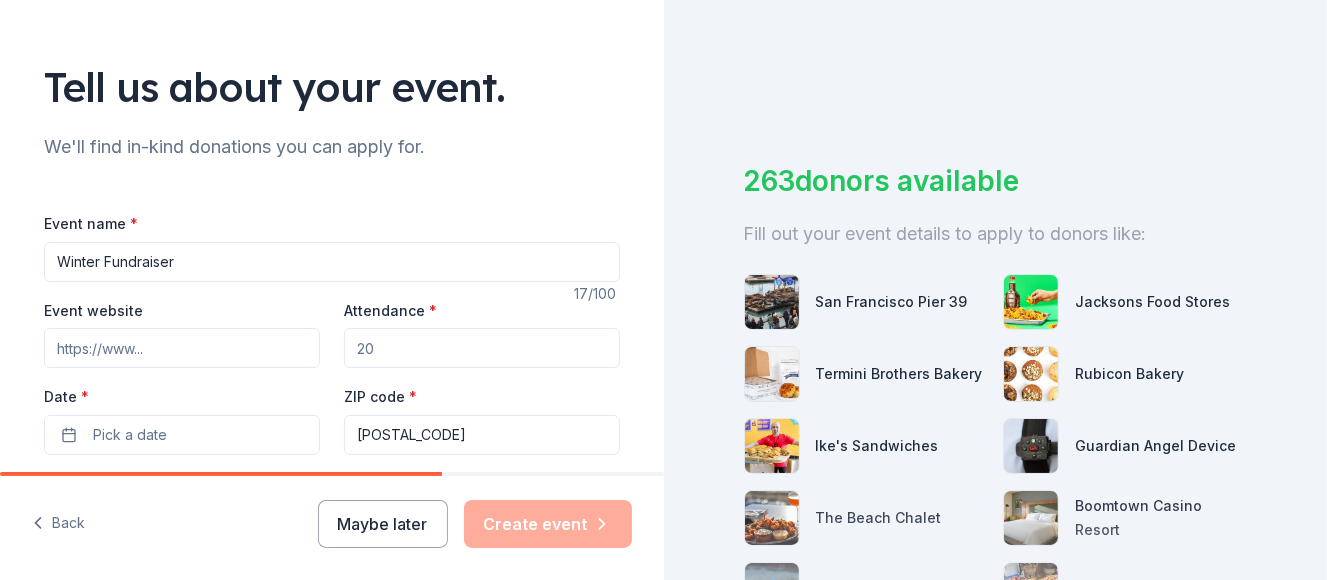 click on "Attendance *" at bounding box center (482, 348) 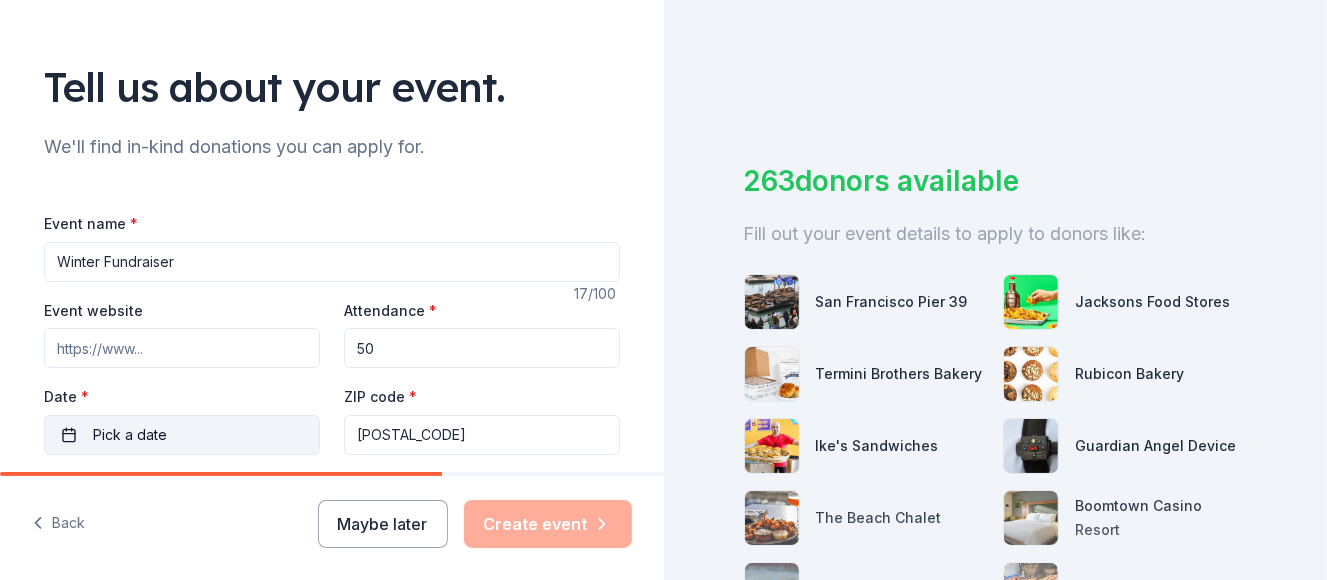 type on "50" 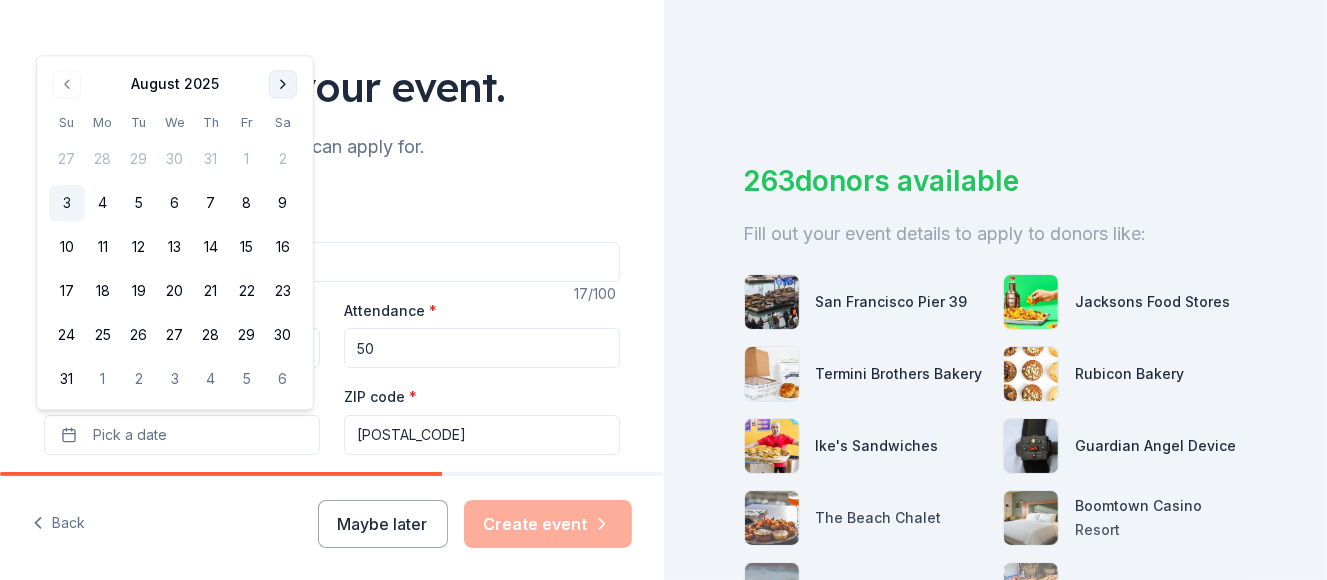 click at bounding box center (283, 84) 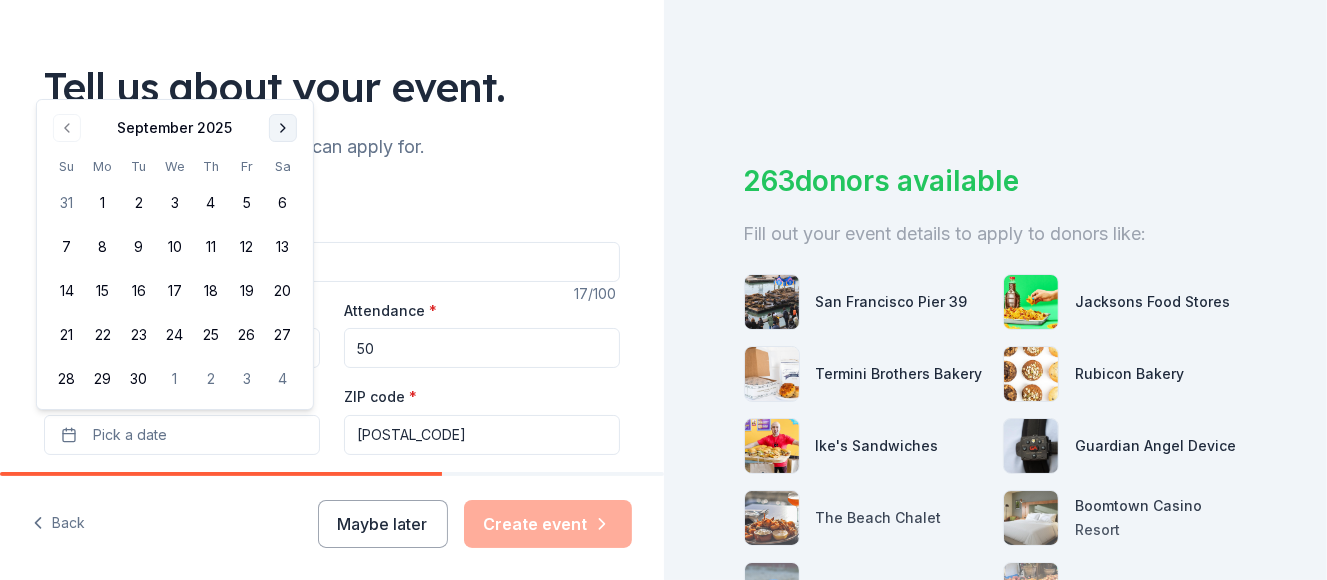 click at bounding box center (283, 128) 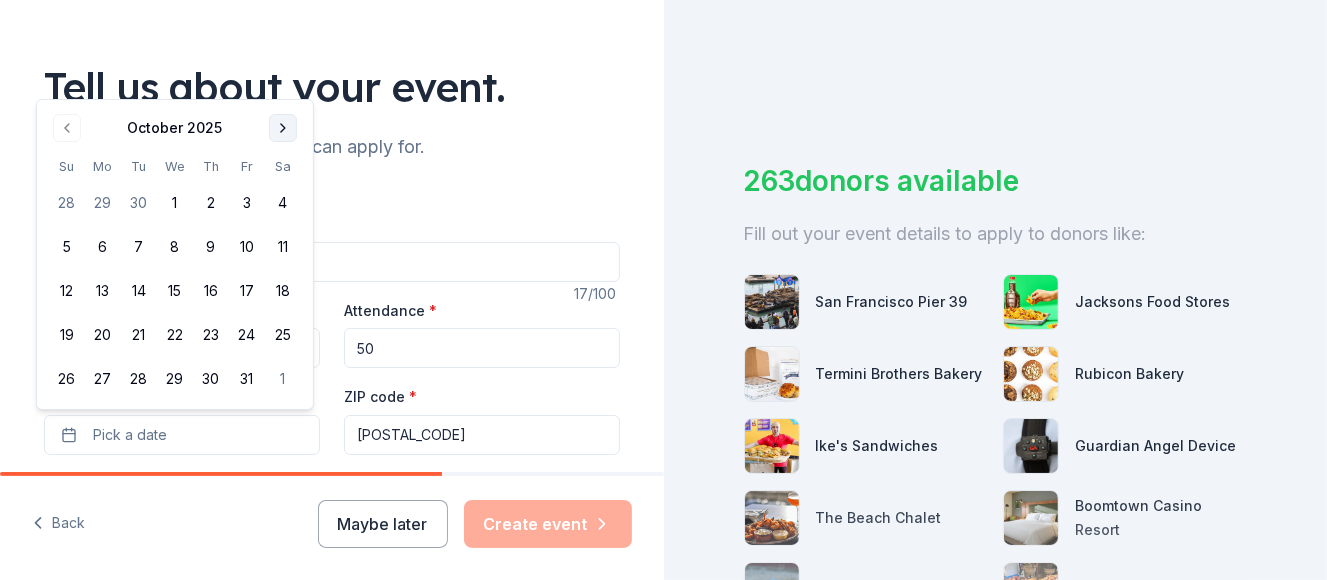 click at bounding box center [283, 128] 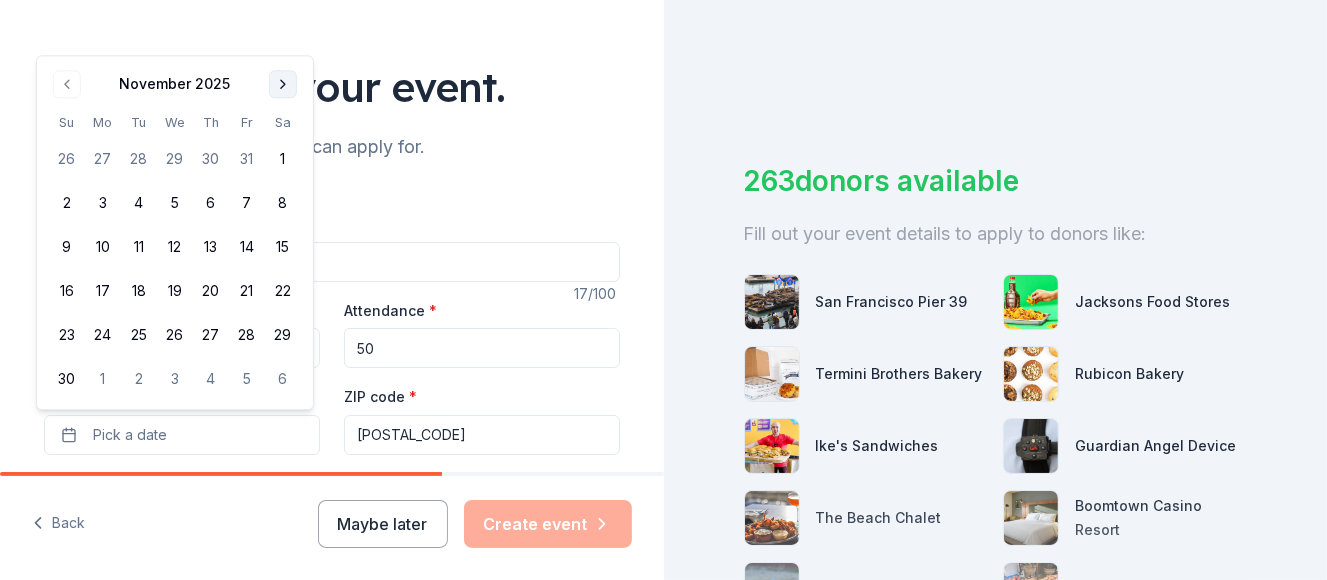 click at bounding box center [283, 84] 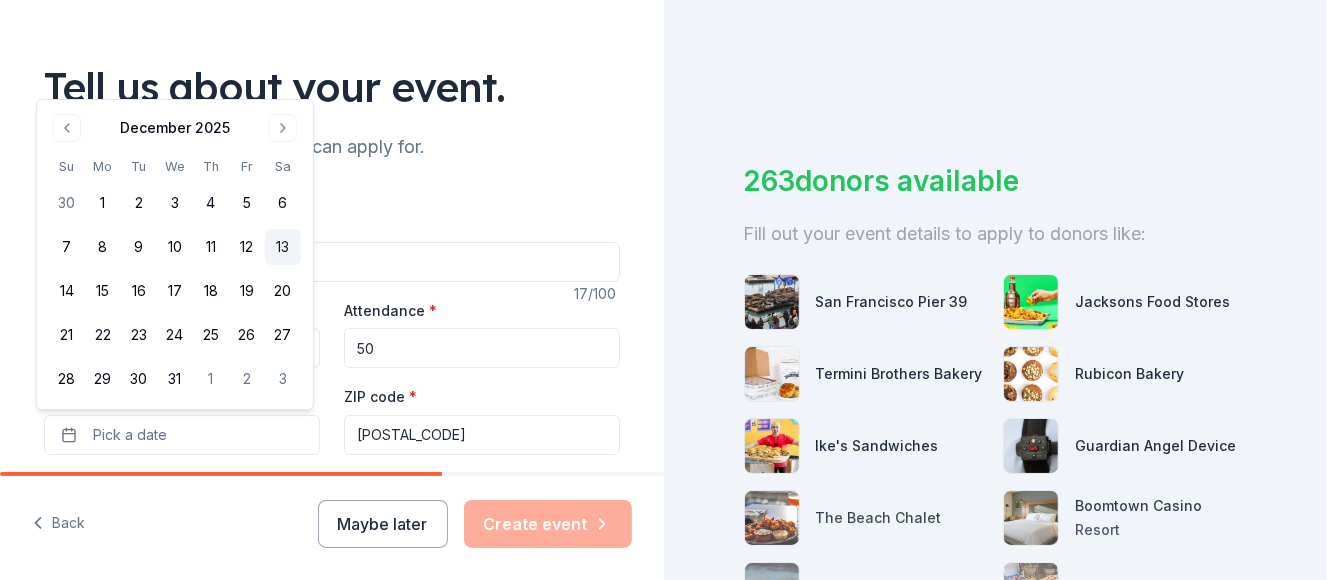 click on "13" at bounding box center [283, 247] 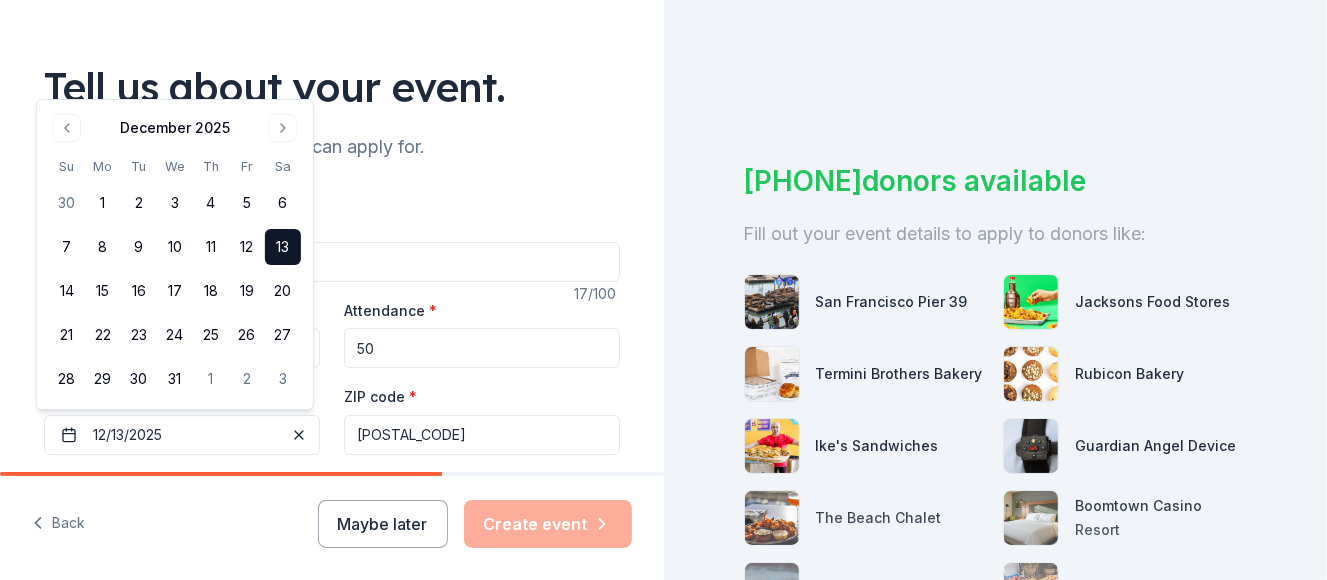 click on "Maybe later Create event" at bounding box center [475, 524] 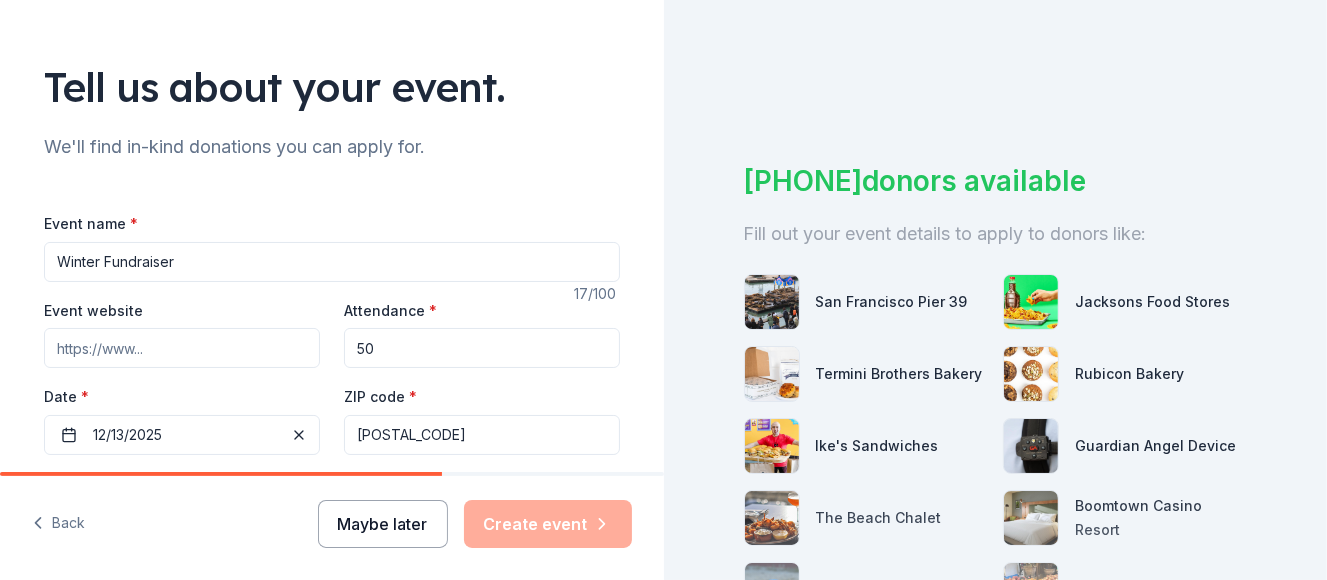 click on "Maybe later" at bounding box center (383, 524) 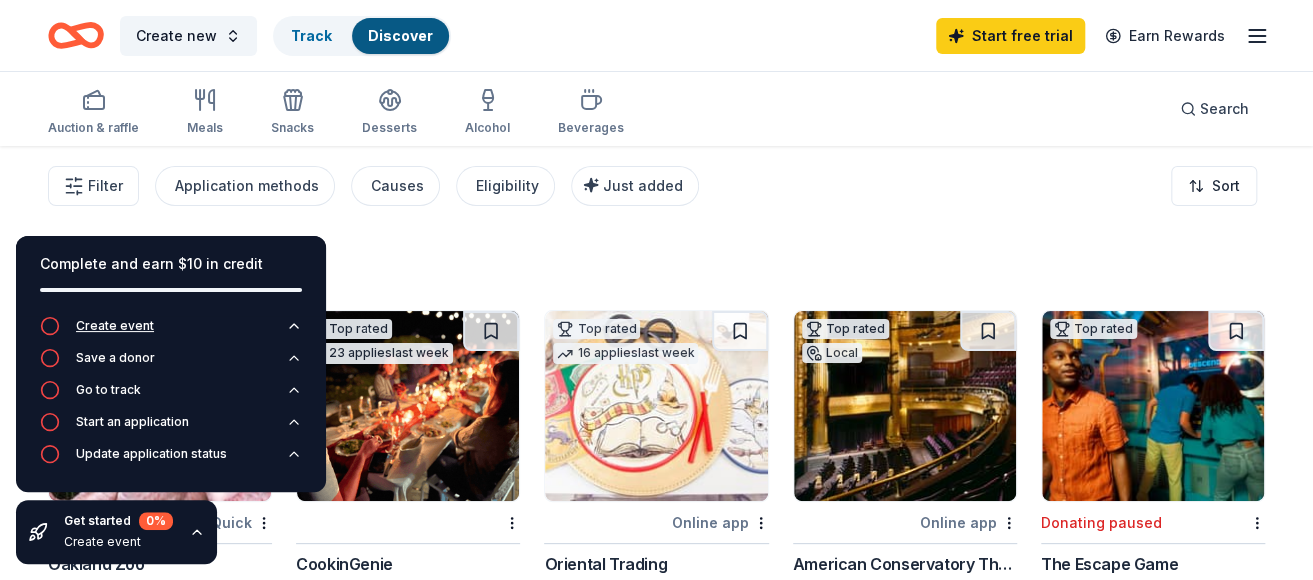 click 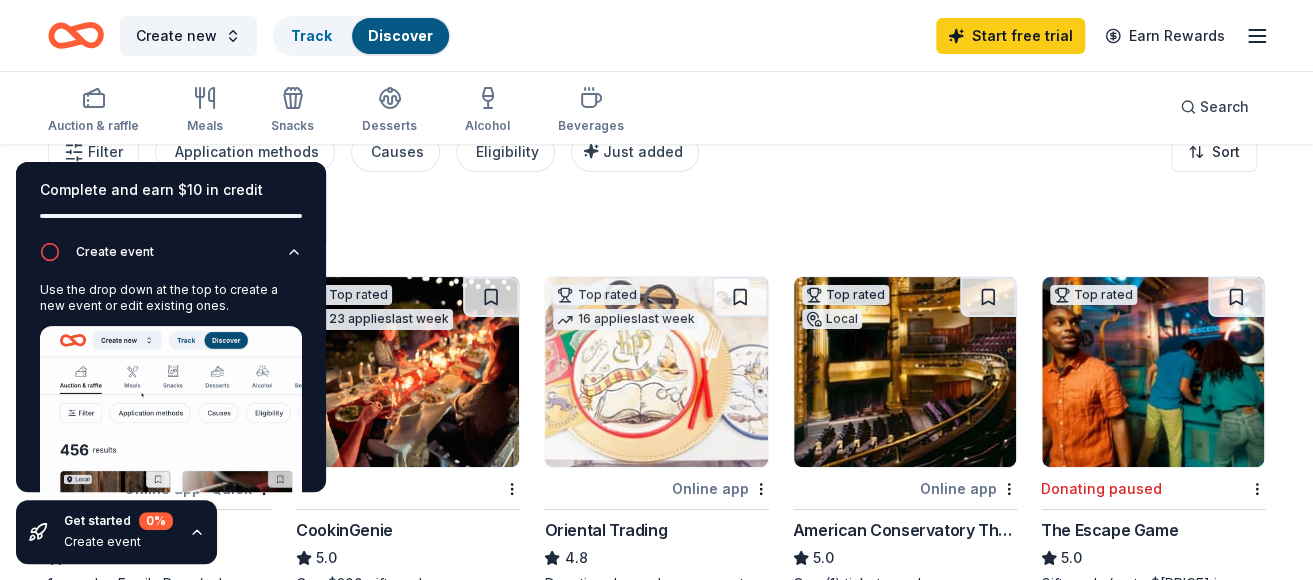 scroll, scrollTop: 0, scrollLeft: 0, axis: both 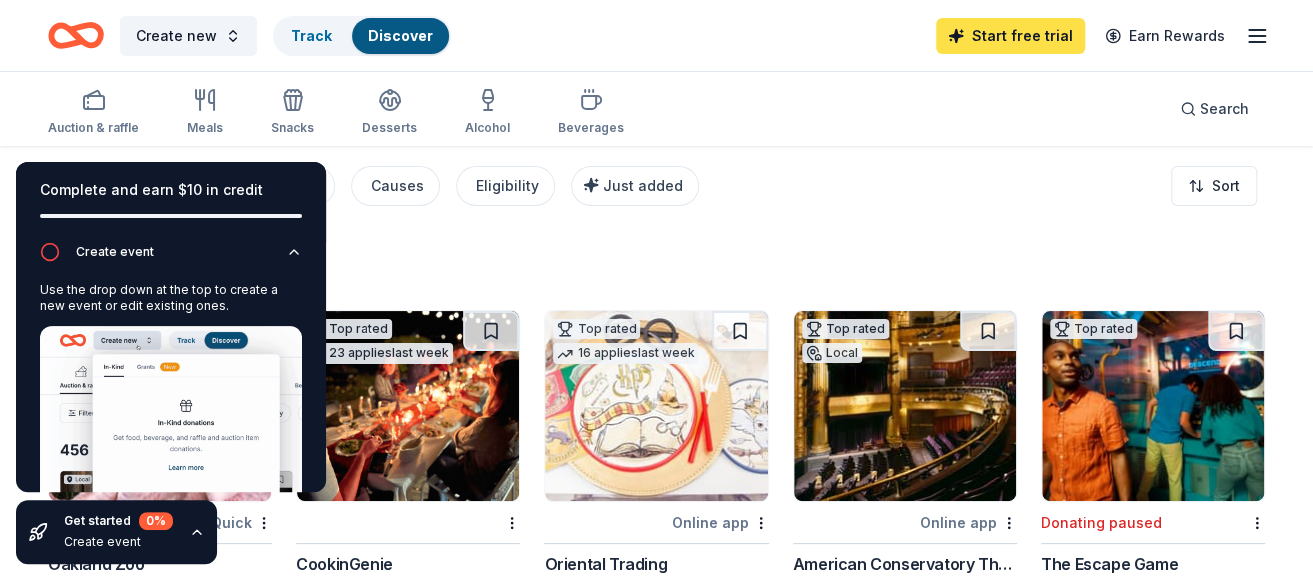 click on "Start free  trial" at bounding box center [1010, 36] 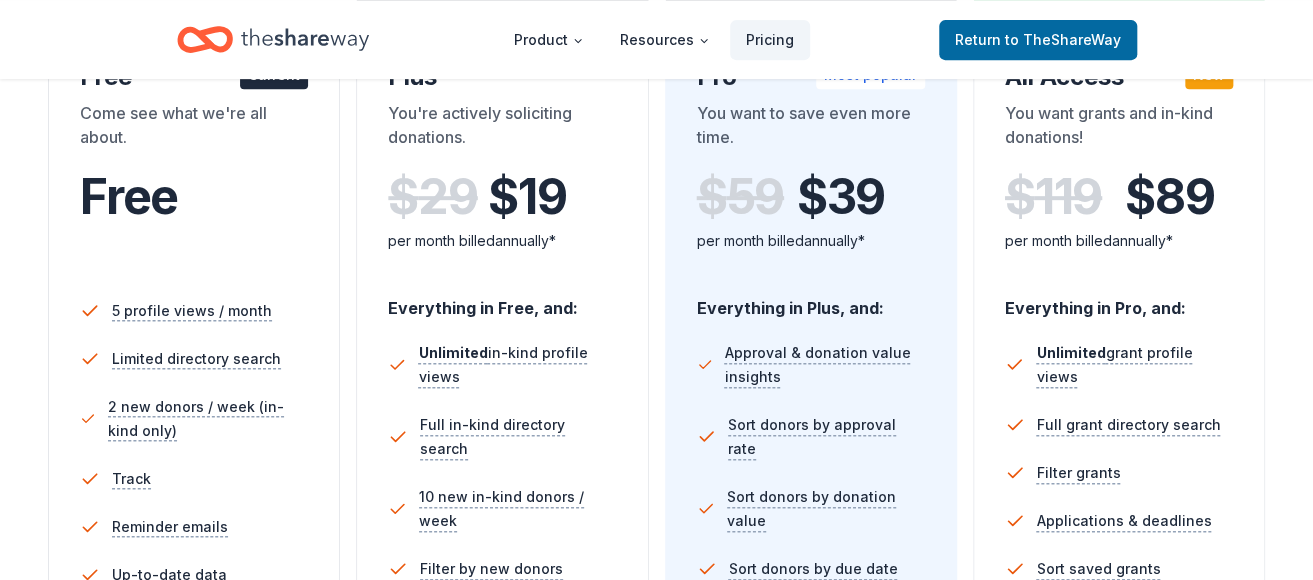 scroll, scrollTop: 500, scrollLeft: 0, axis: vertical 